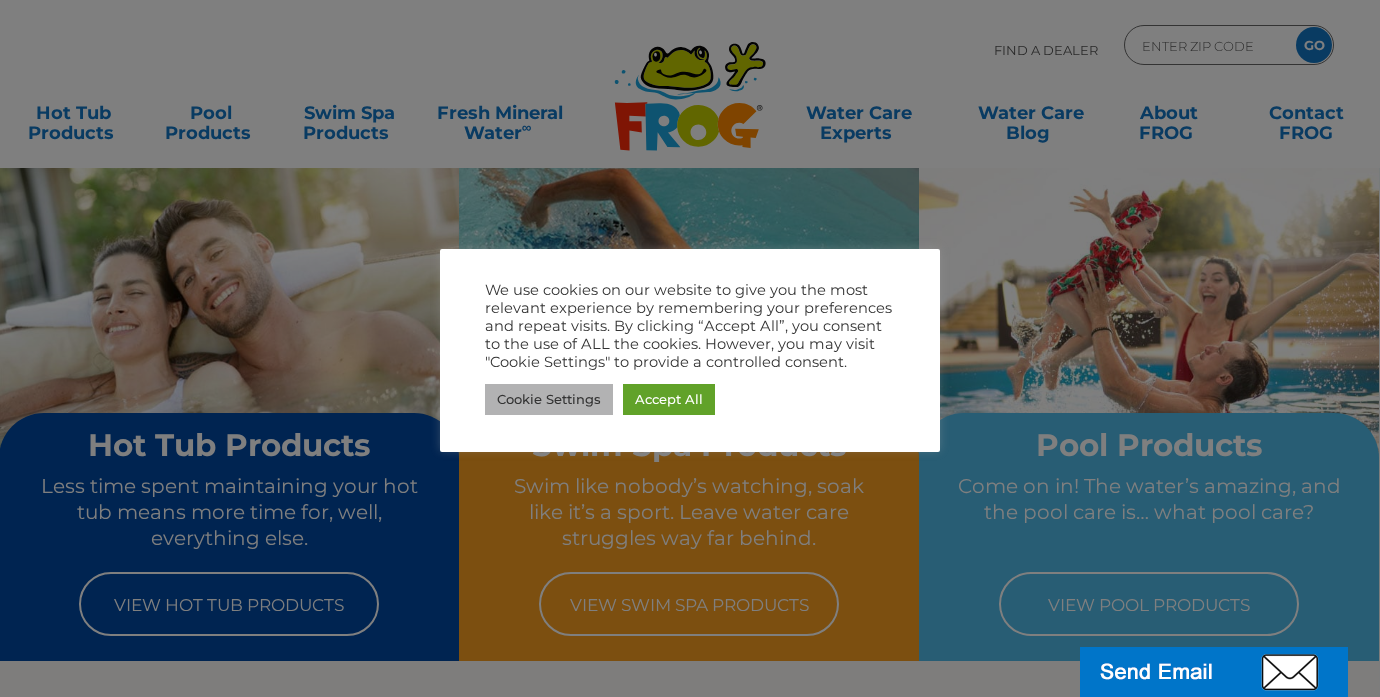 scroll, scrollTop: 0, scrollLeft: 0, axis: both 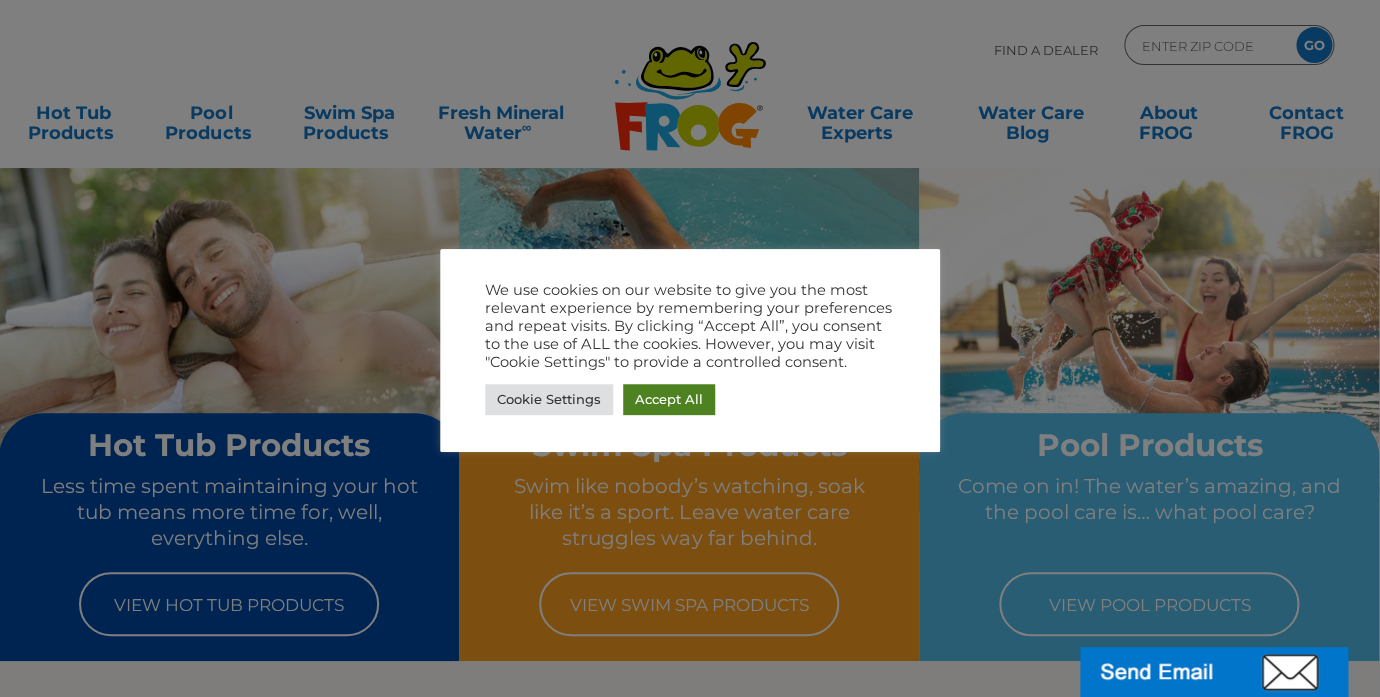 click on "Accept All" at bounding box center (669, 399) 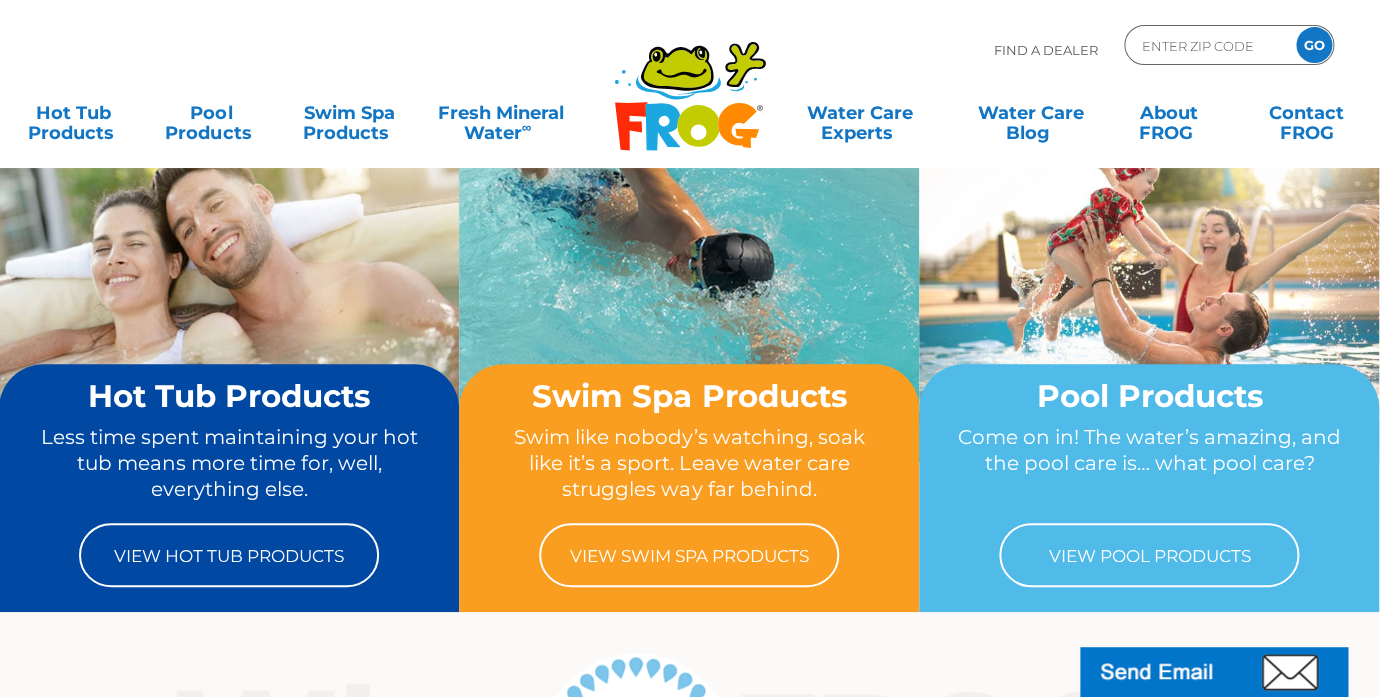 scroll, scrollTop: 62, scrollLeft: 0, axis: vertical 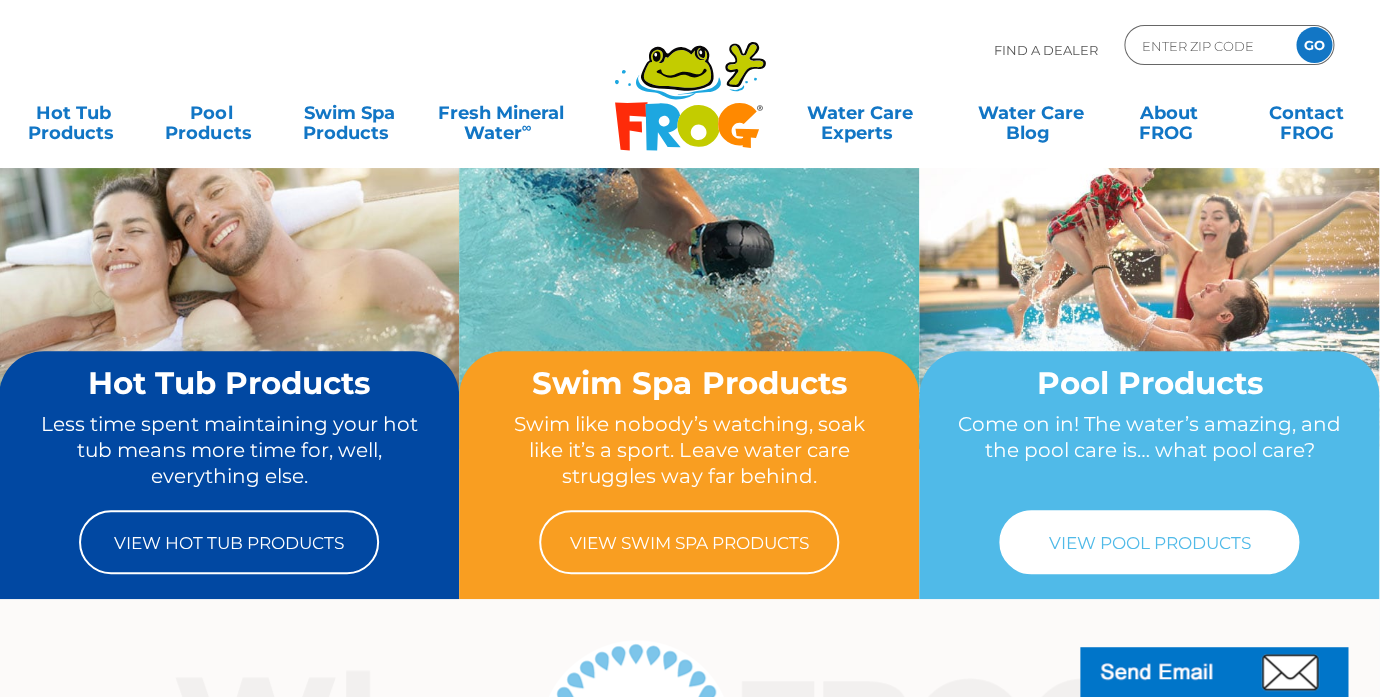 click on "View Pool Products" at bounding box center [1149, 542] 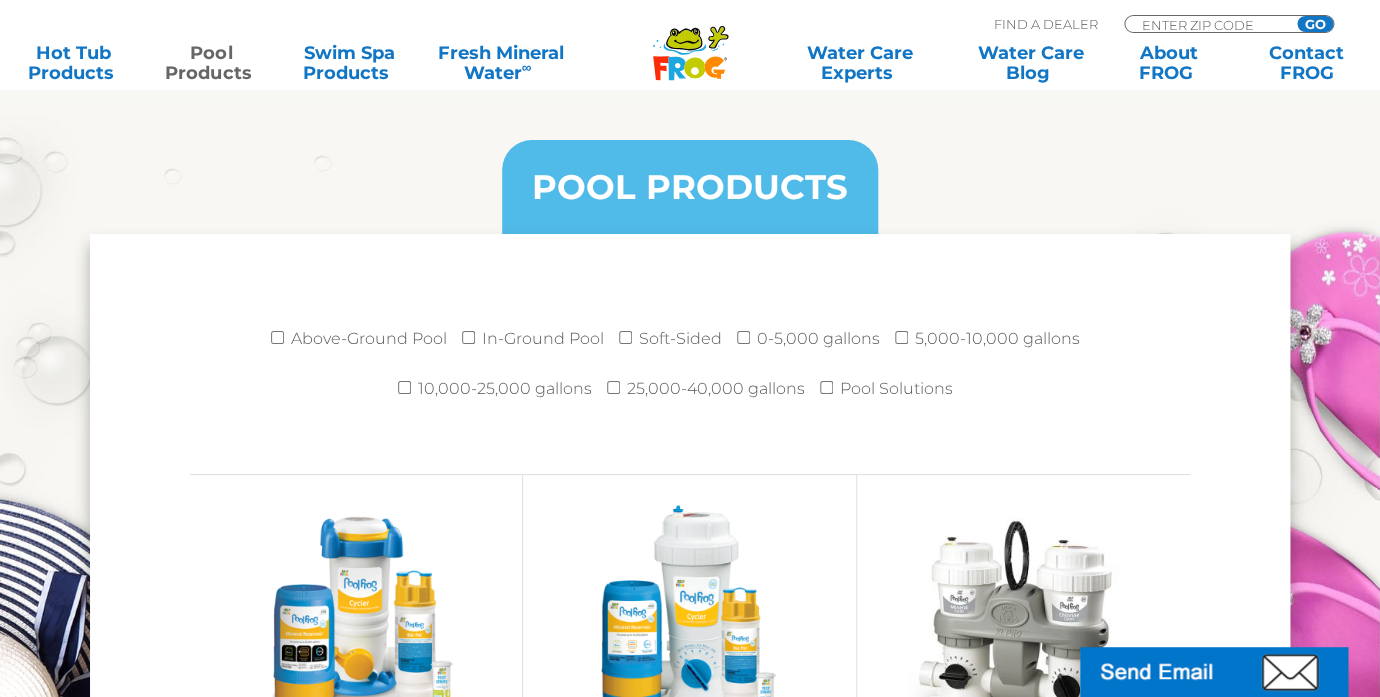 scroll, scrollTop: 2537, scrollLeft: 0, axis: vertical 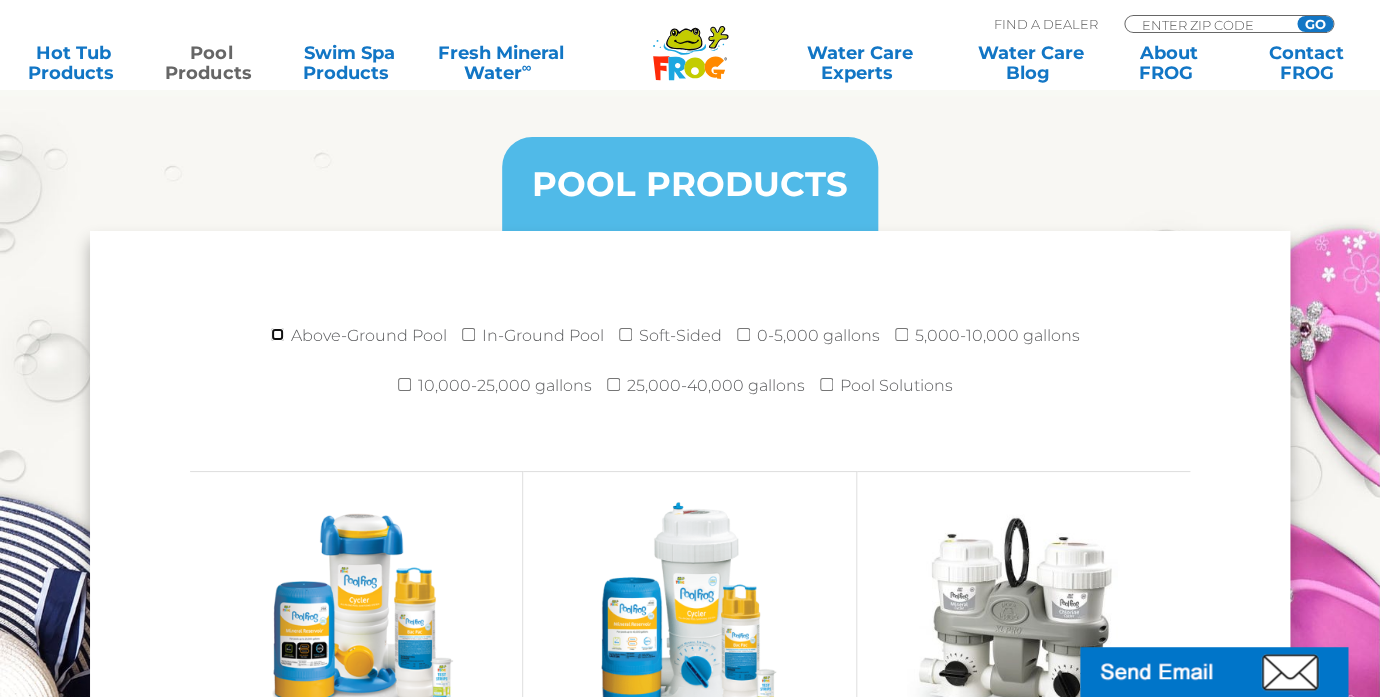 click on "Above-Ground Pool" at bounding box center [277, 334] 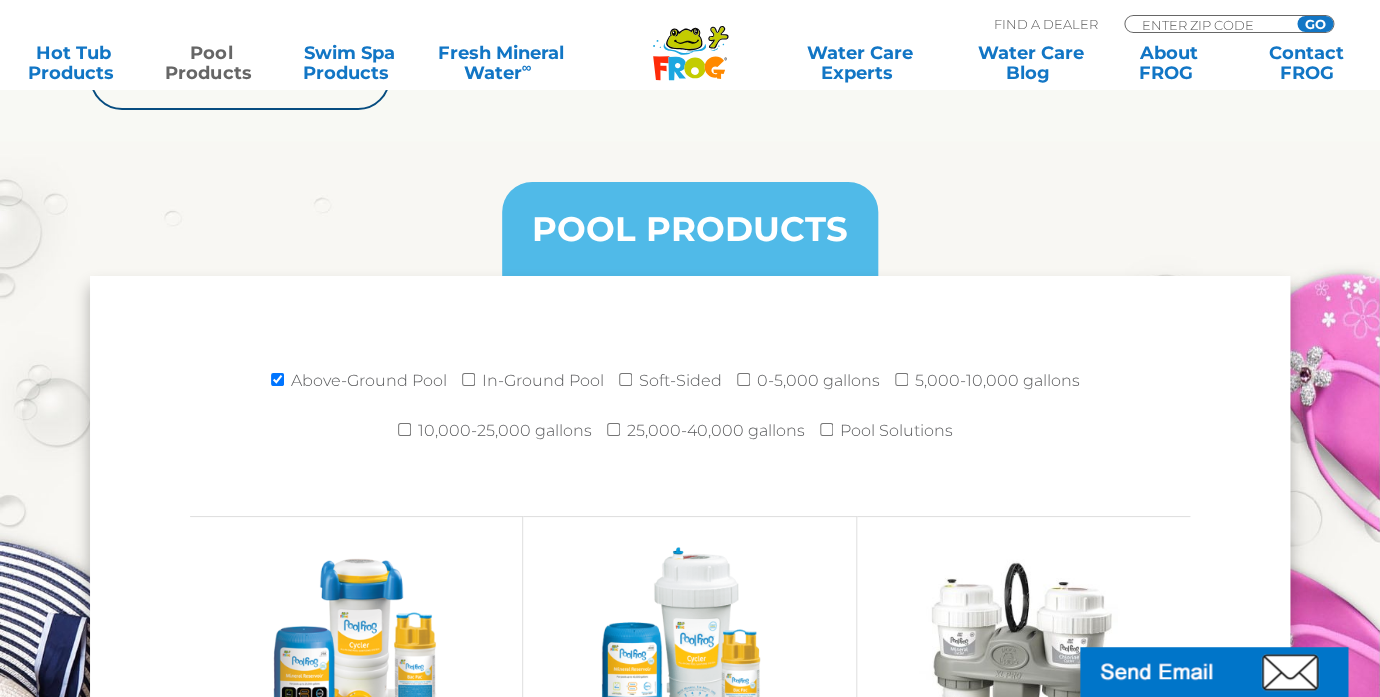 scroll, scrollTop: 2489, scrollLeft: 0, axis: vertical 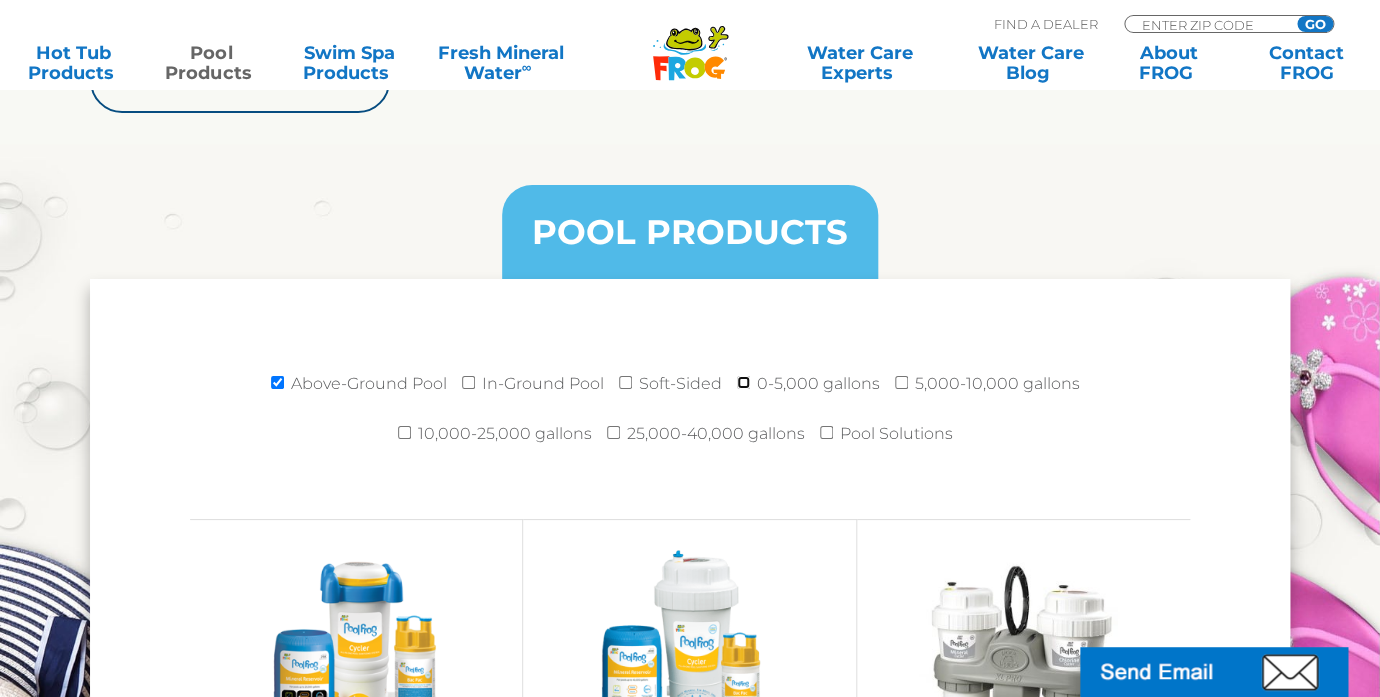 click on "0-5,000 gallons" at bounding box center (743, 382) 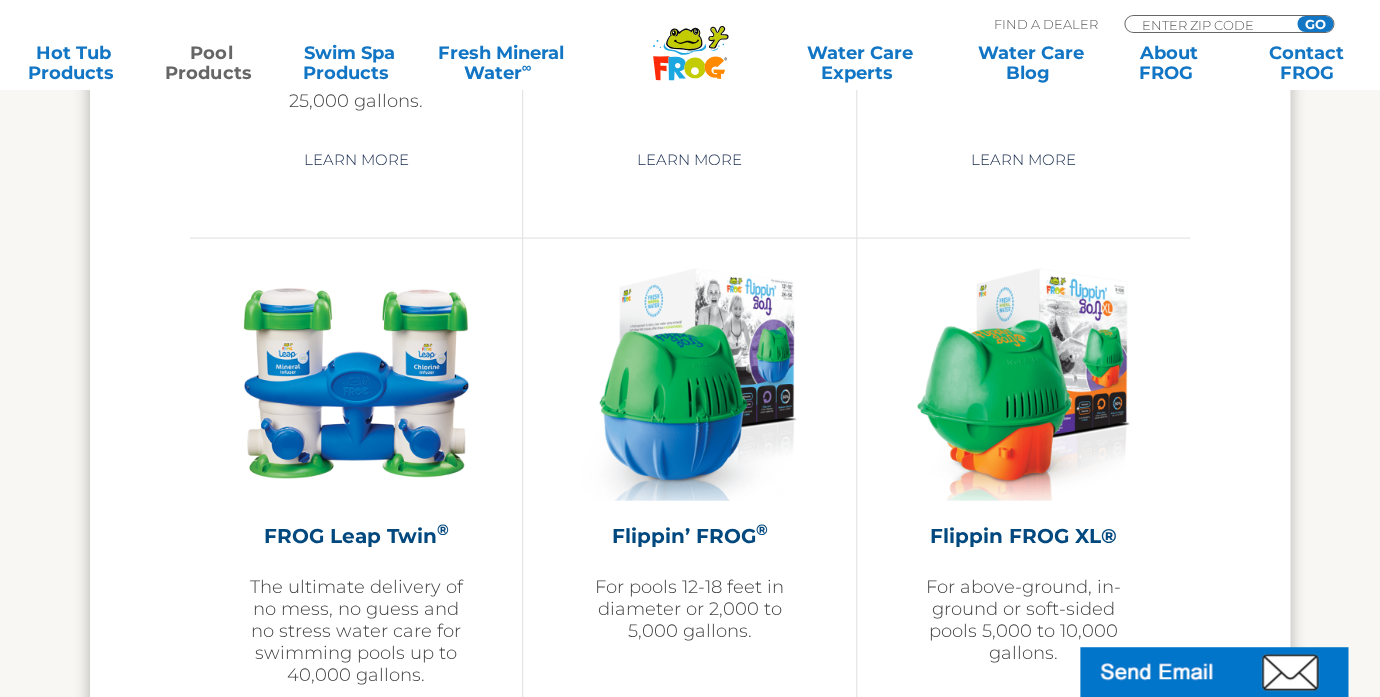 scroll, scrollTop: 4040, scrollLeft: 0, axis: vertical 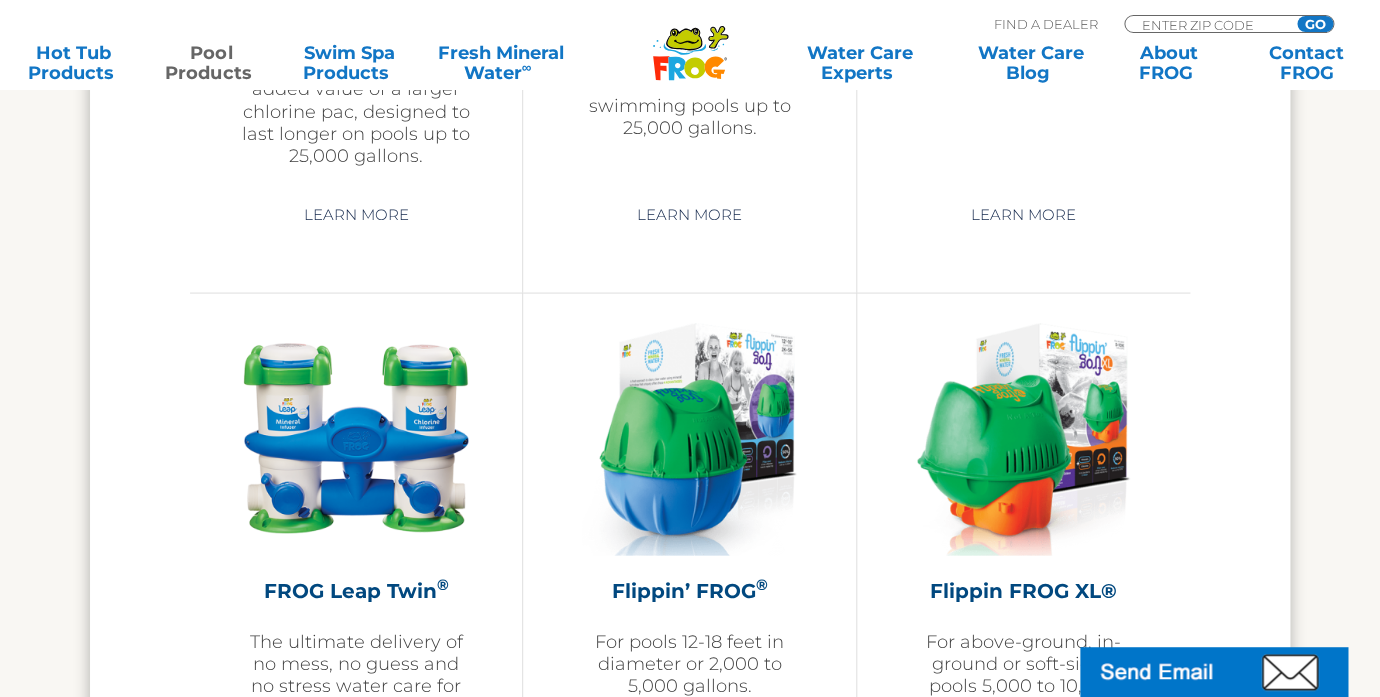 click at bounding box center [689, 439] 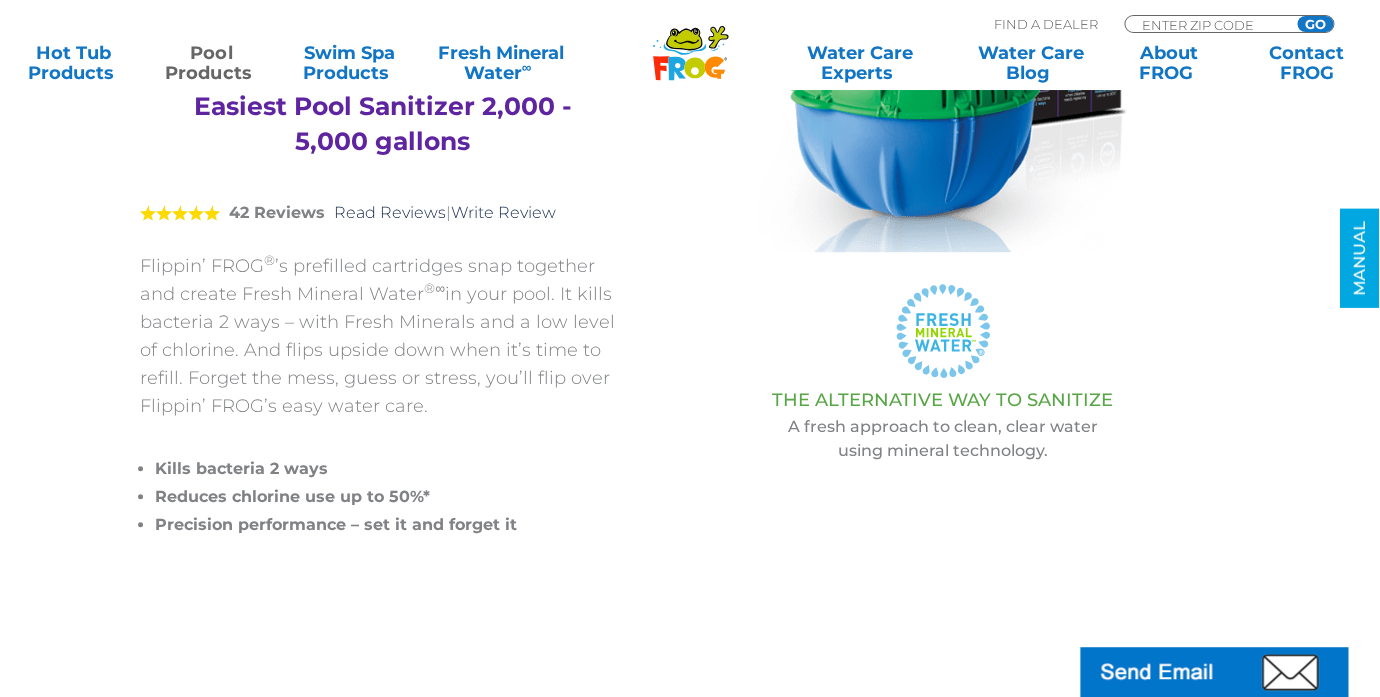 scroll, scrollTop: 0, scrollLeft: 0, axis: both 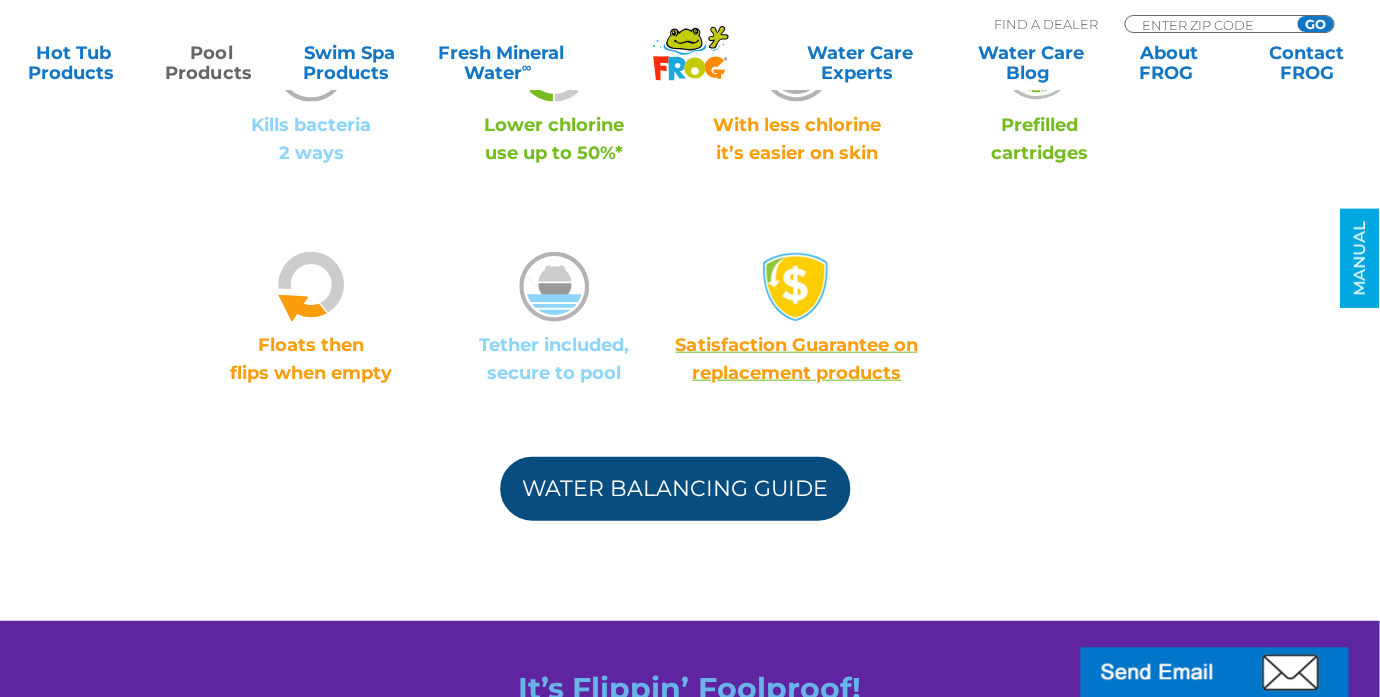 click on "Water Balancing Guide" at bounding box center [675, 489] 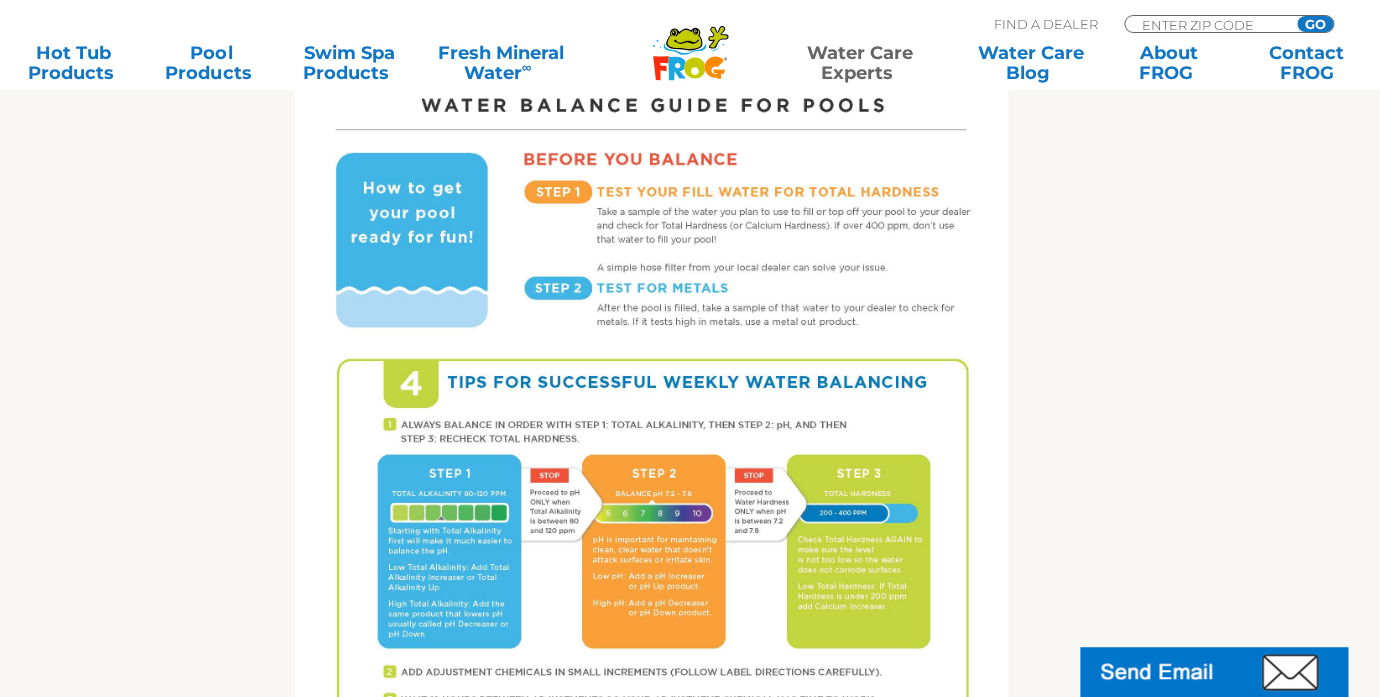 scroll, scrollTop: 0, scrollLeft: 0, axis: both 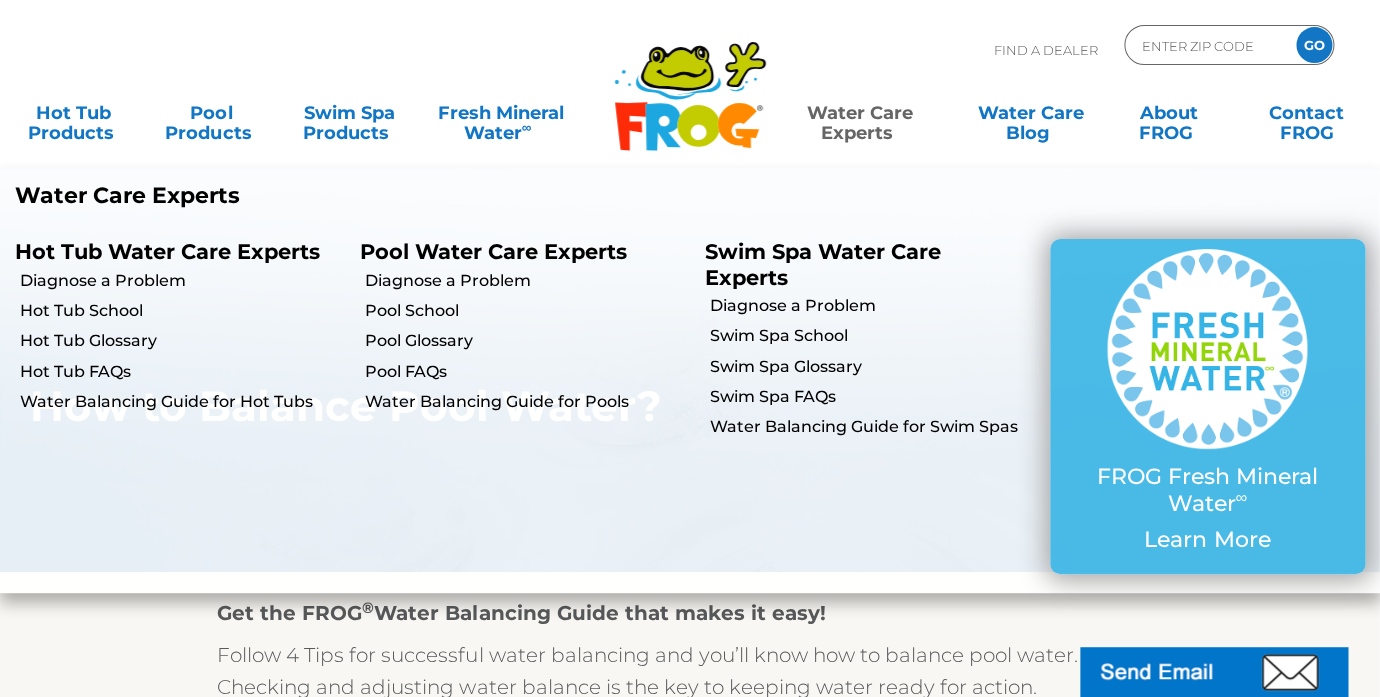 click on "Water Care  Experts" at bounding box center (859, 113) 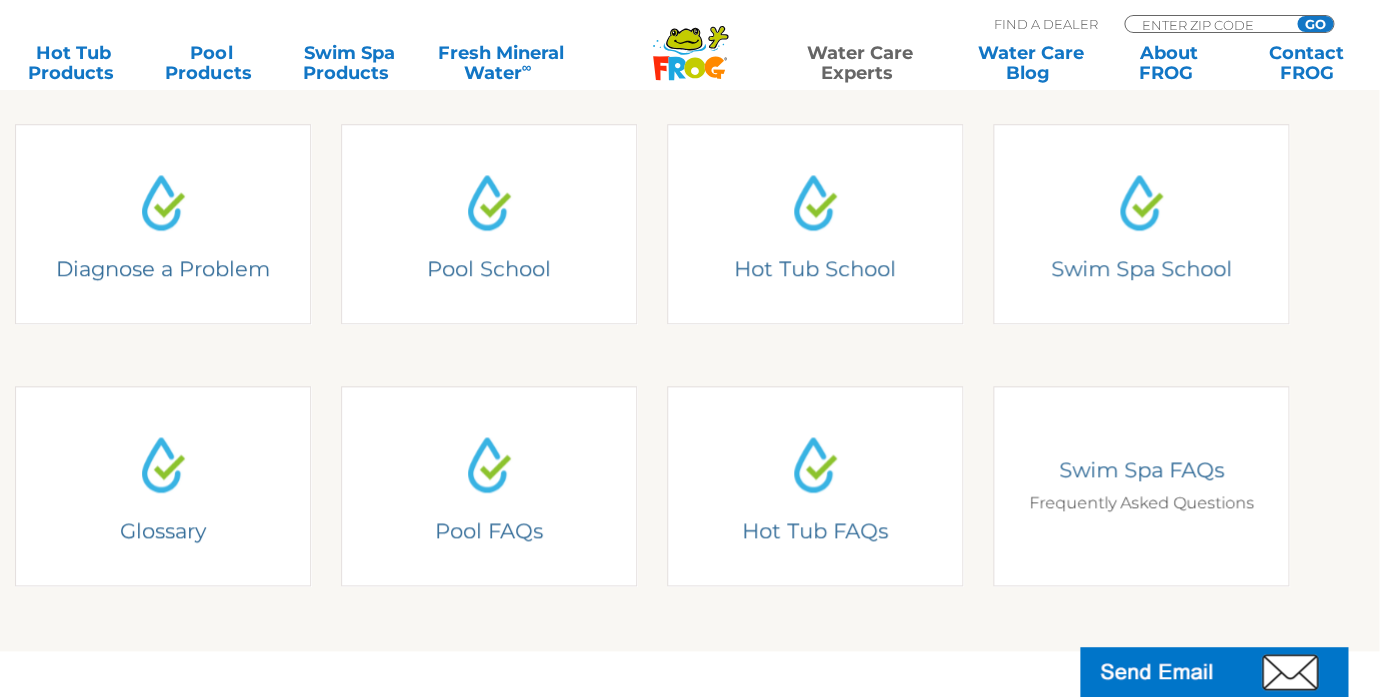 scroll, scrollTop: 468, scrollLeft: 0, axis: vertical 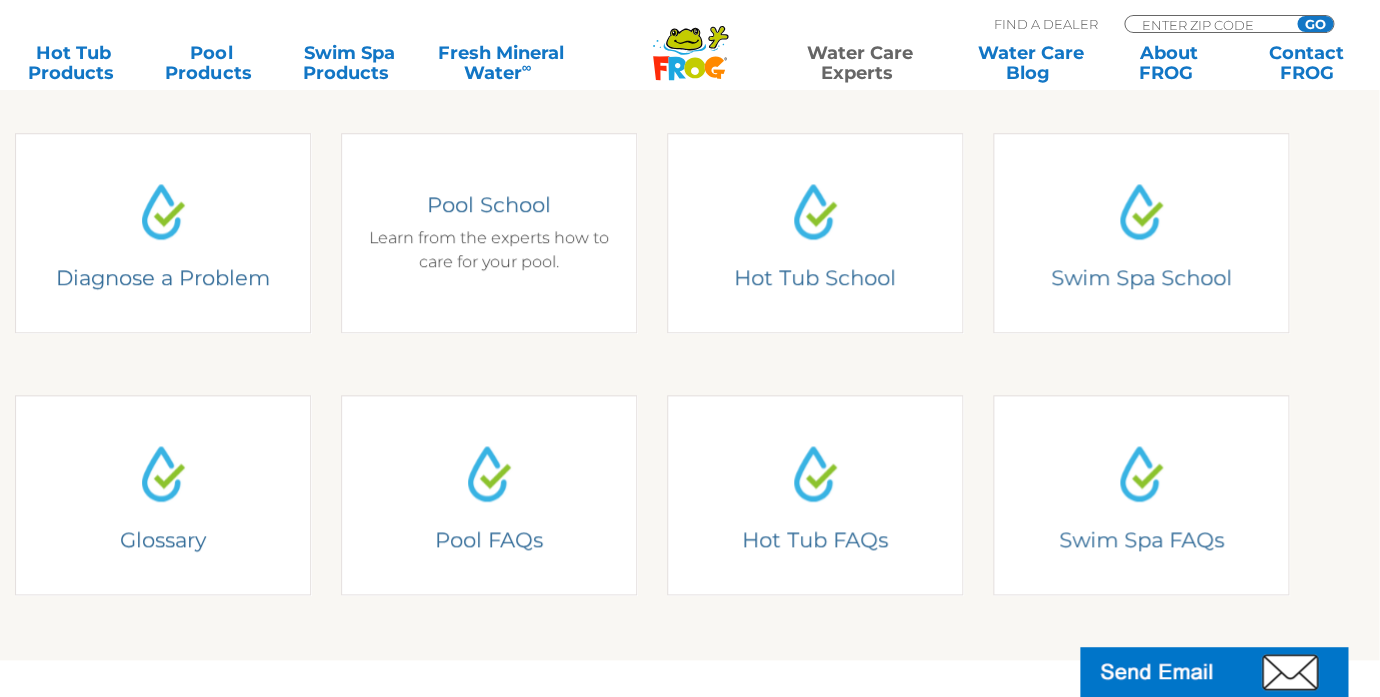 click on "Pool School Learn from the experts how to care for your pool." at bounding box center [489, 232] 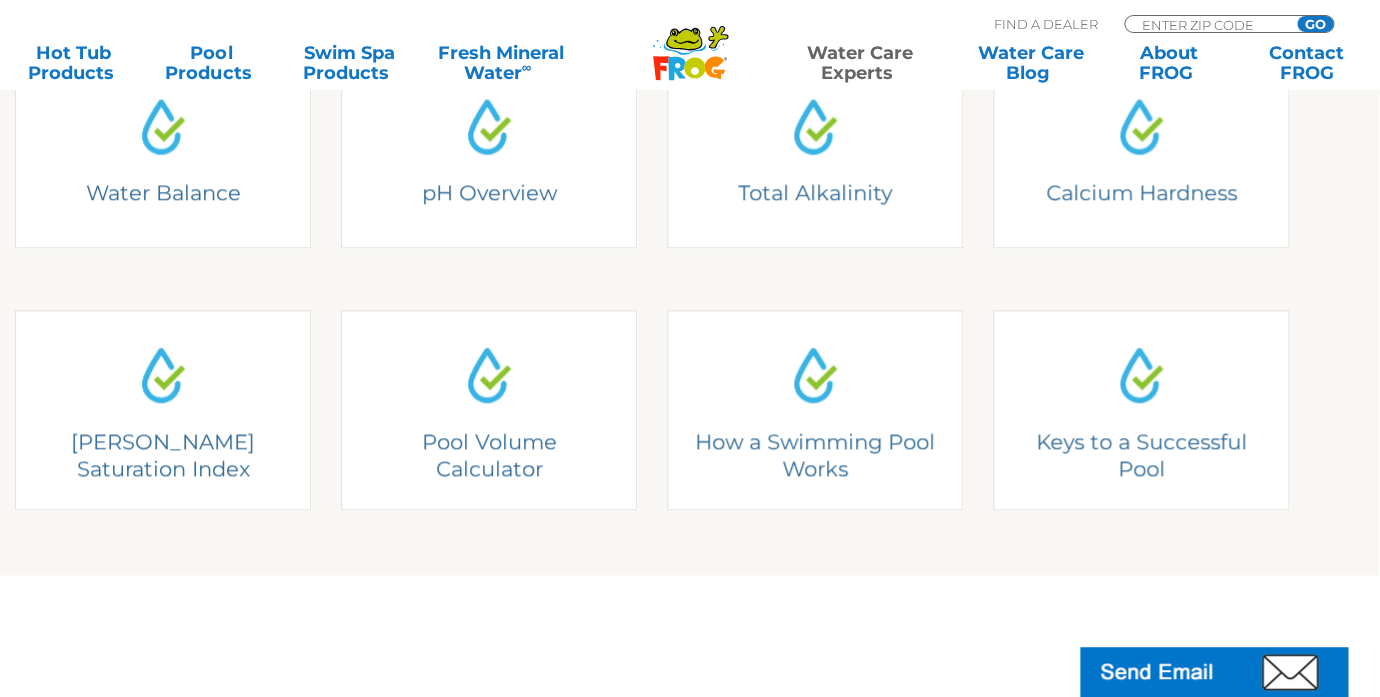 scroll, scrollTop: 655, scrollLeft: 0, axis: vertical 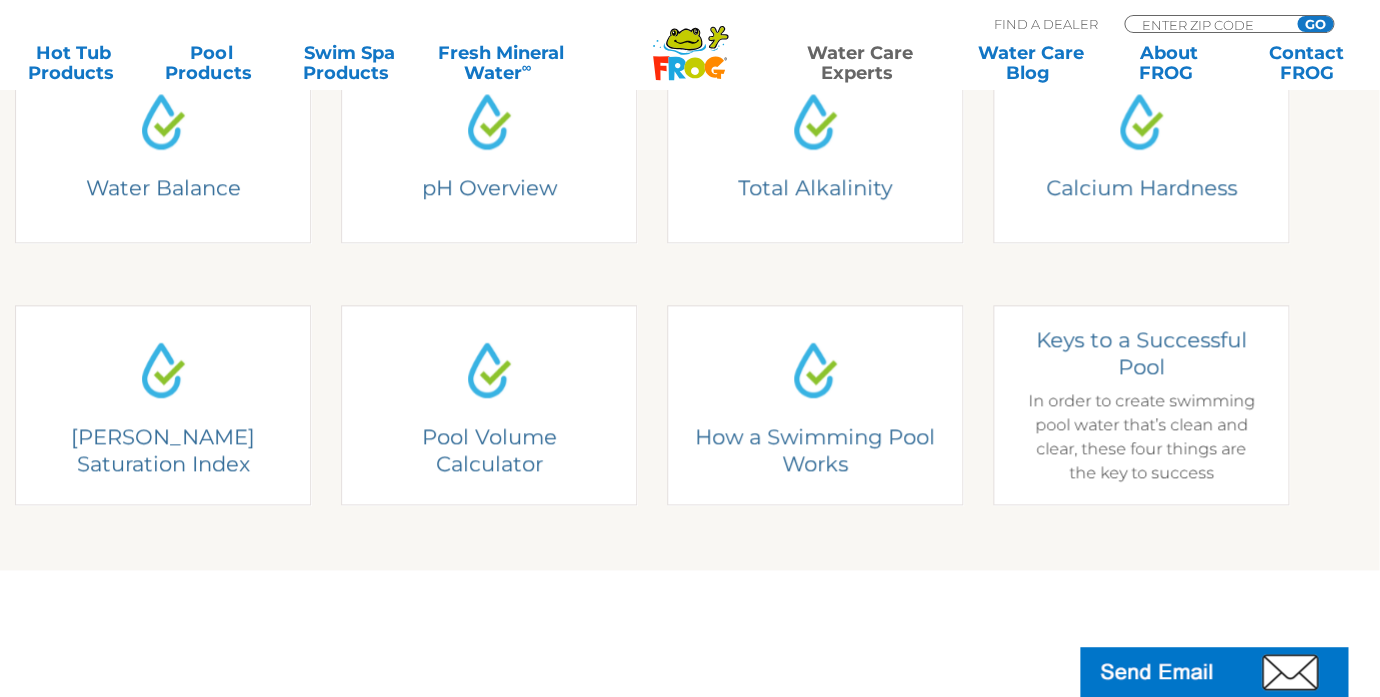 click on "Keys to a Successful Pool In order to create swimming pool water that’s clean and clear, these four things are the key to success" at bounding box center (1140, 405) 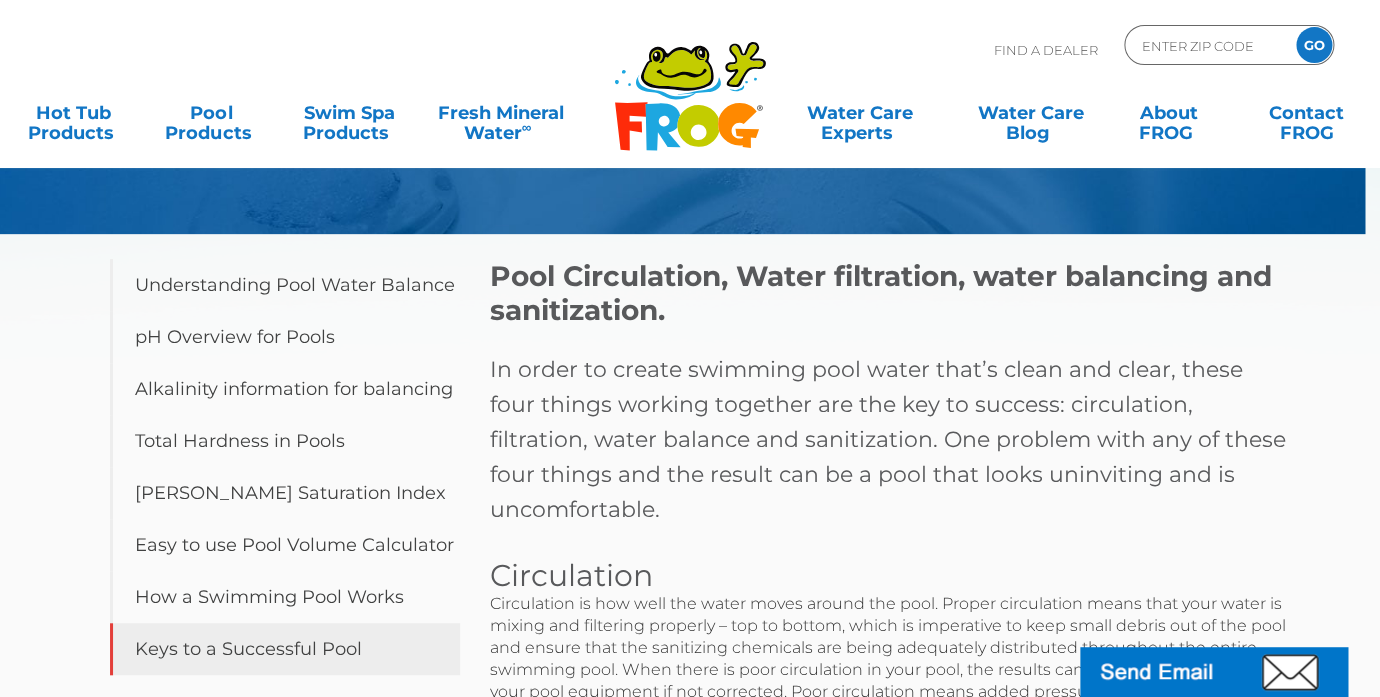 scroll, scrollTop: 0, scrollLeft: 0, axis: both 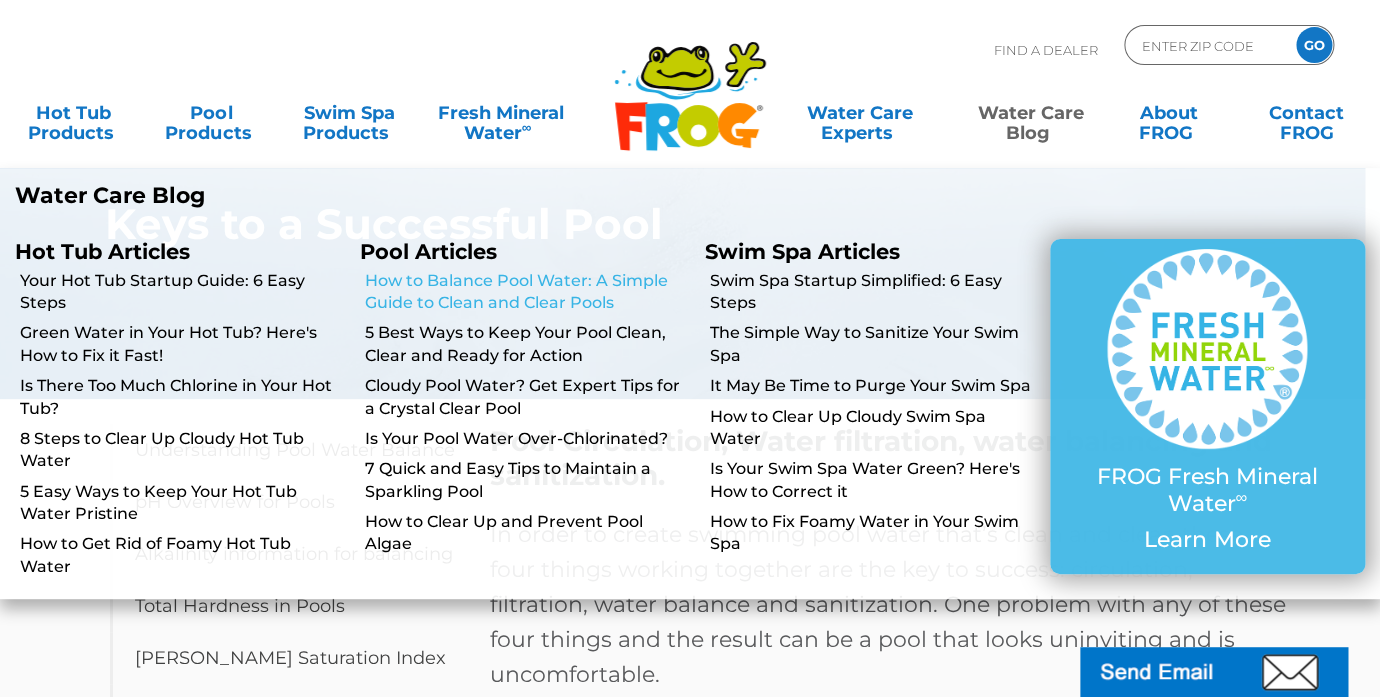 click on "How to Balance Pool Water: A Simple Guide to Clean and Clear Pools" at bounding box center [527, 292] 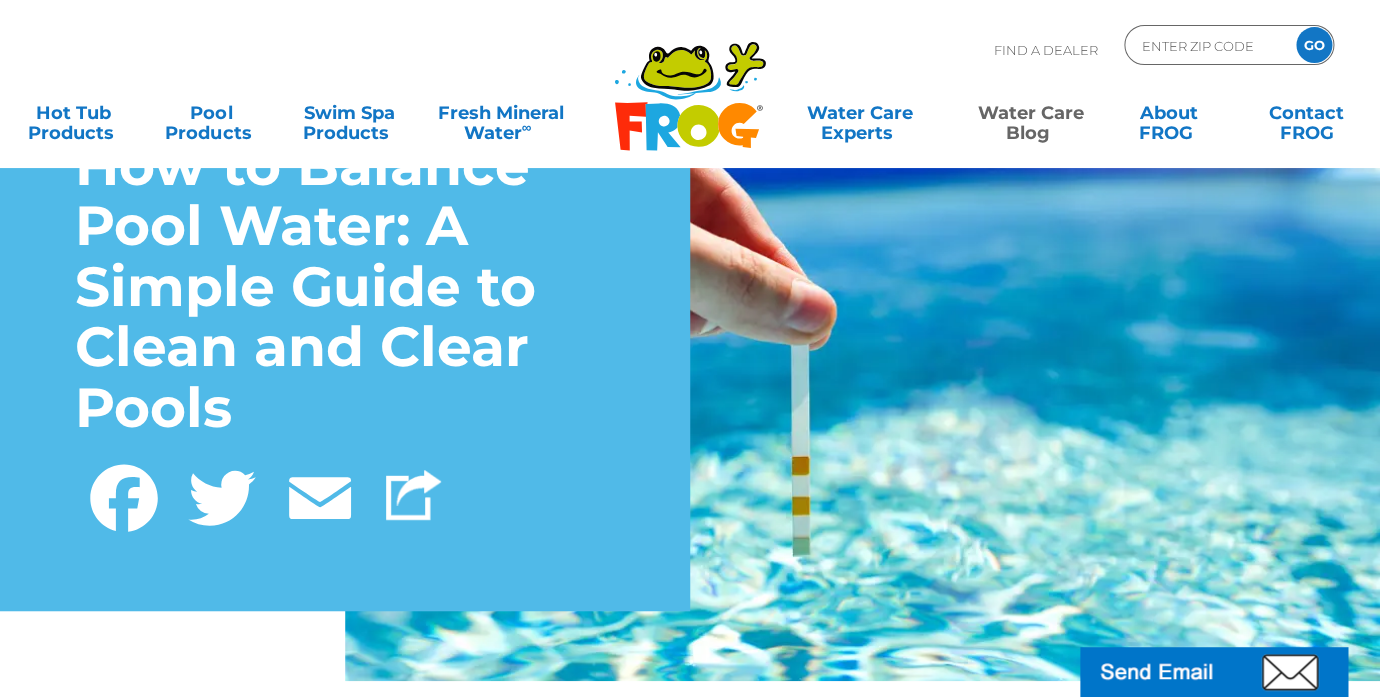 scroll, scrollTop: 151, scrollLeft: 0, axis: vertical 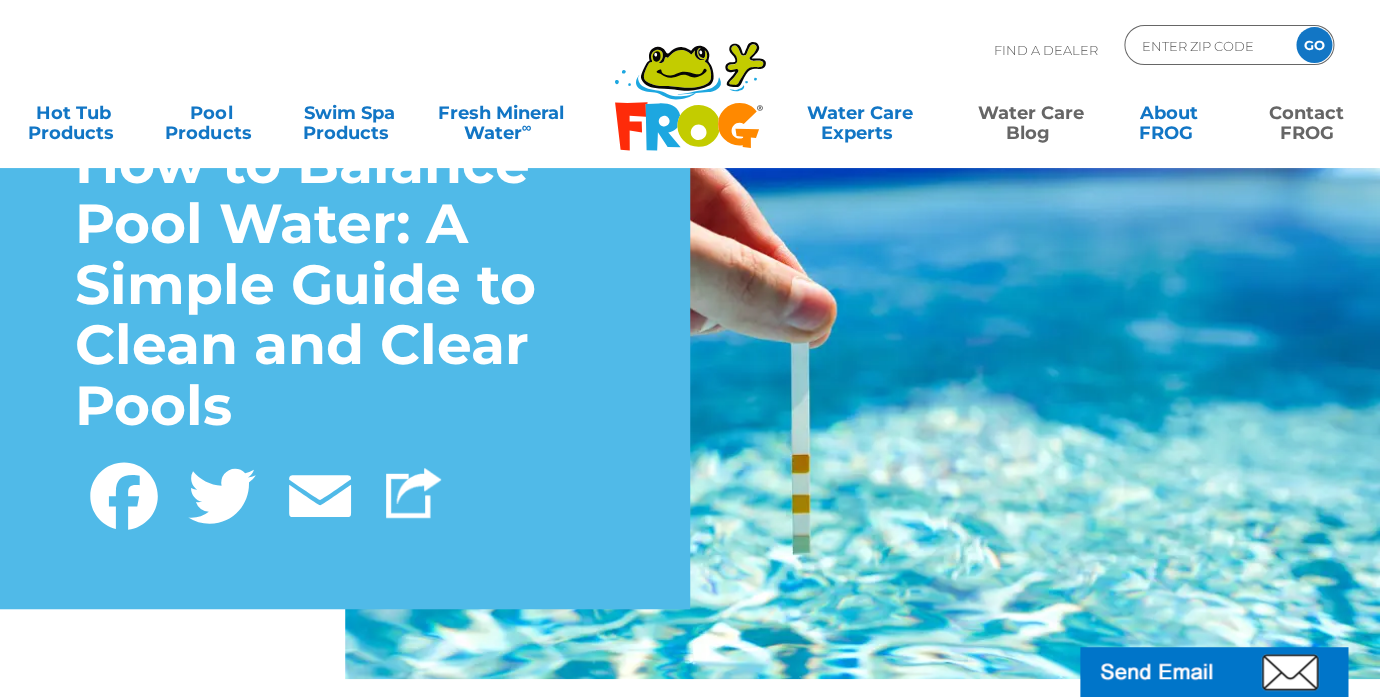click on "Contact  FROG" at bounding box center [1306, 113] 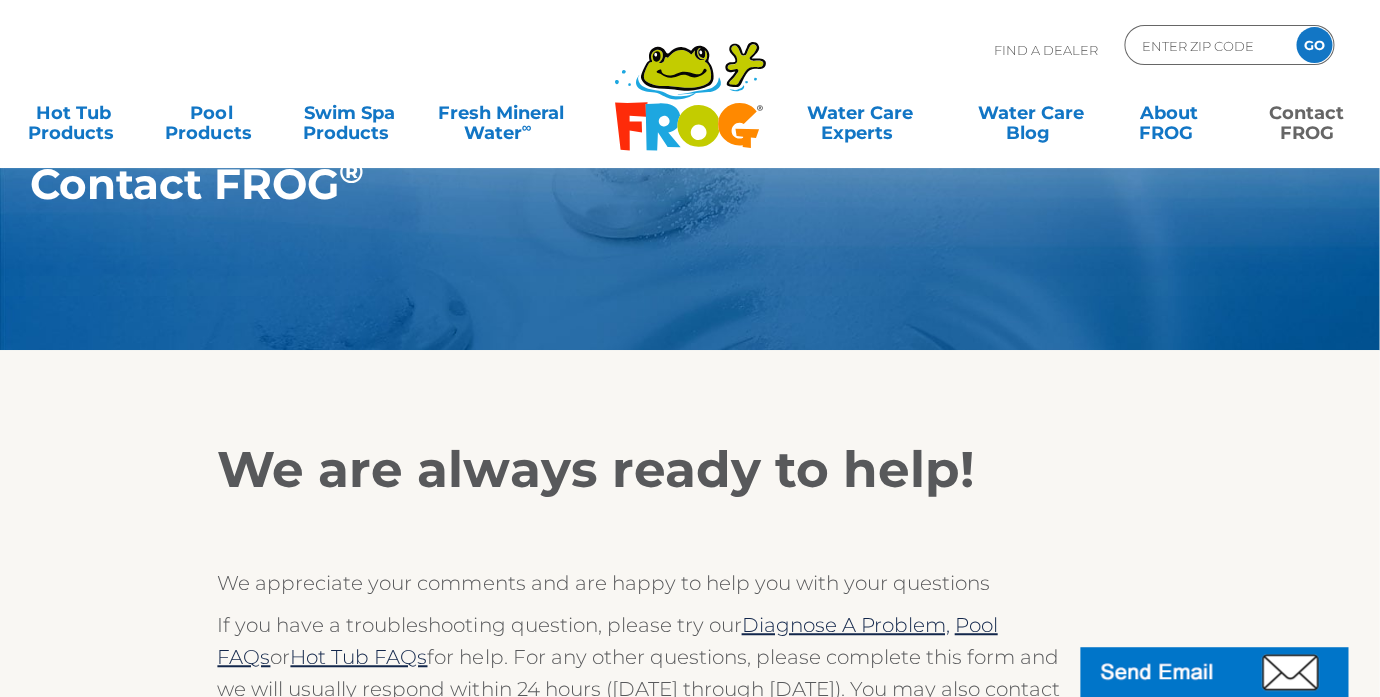 scroll, scrollTop: 0, scrollLeft: 0, axis: both 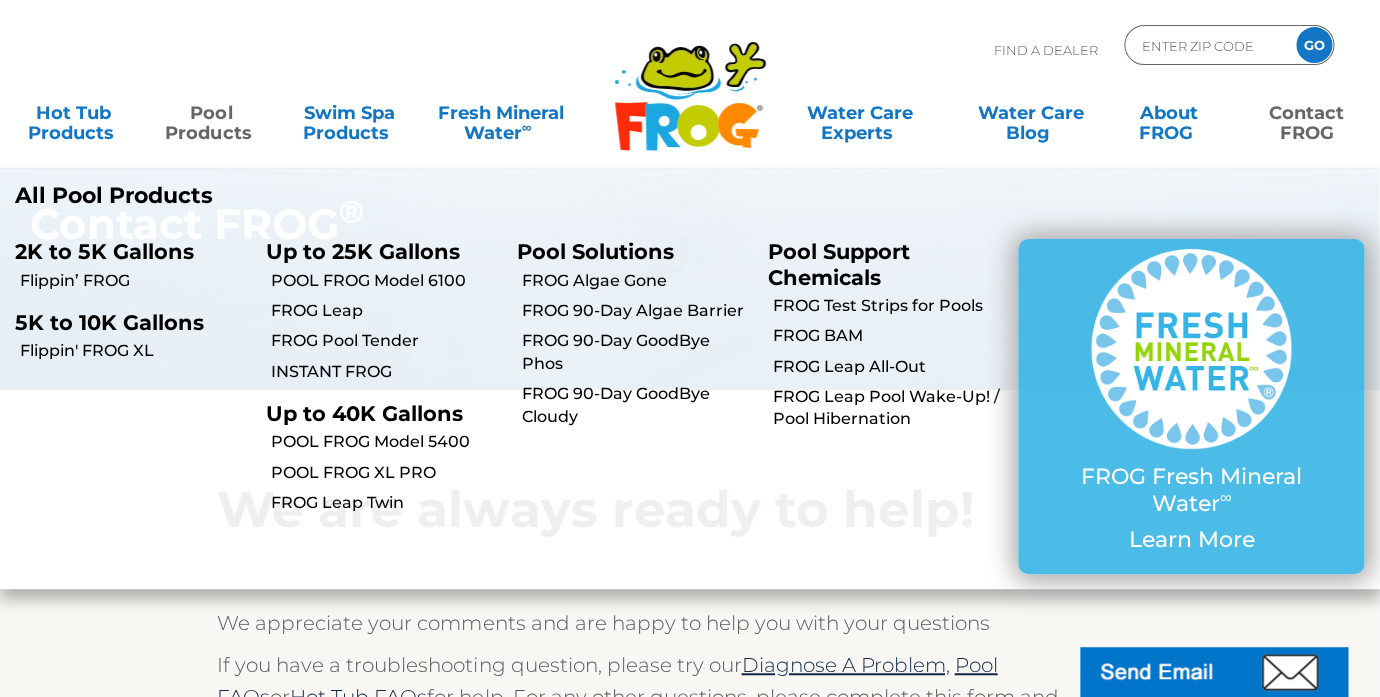 click on "Pool  Products" at bounding box center [211, 113] 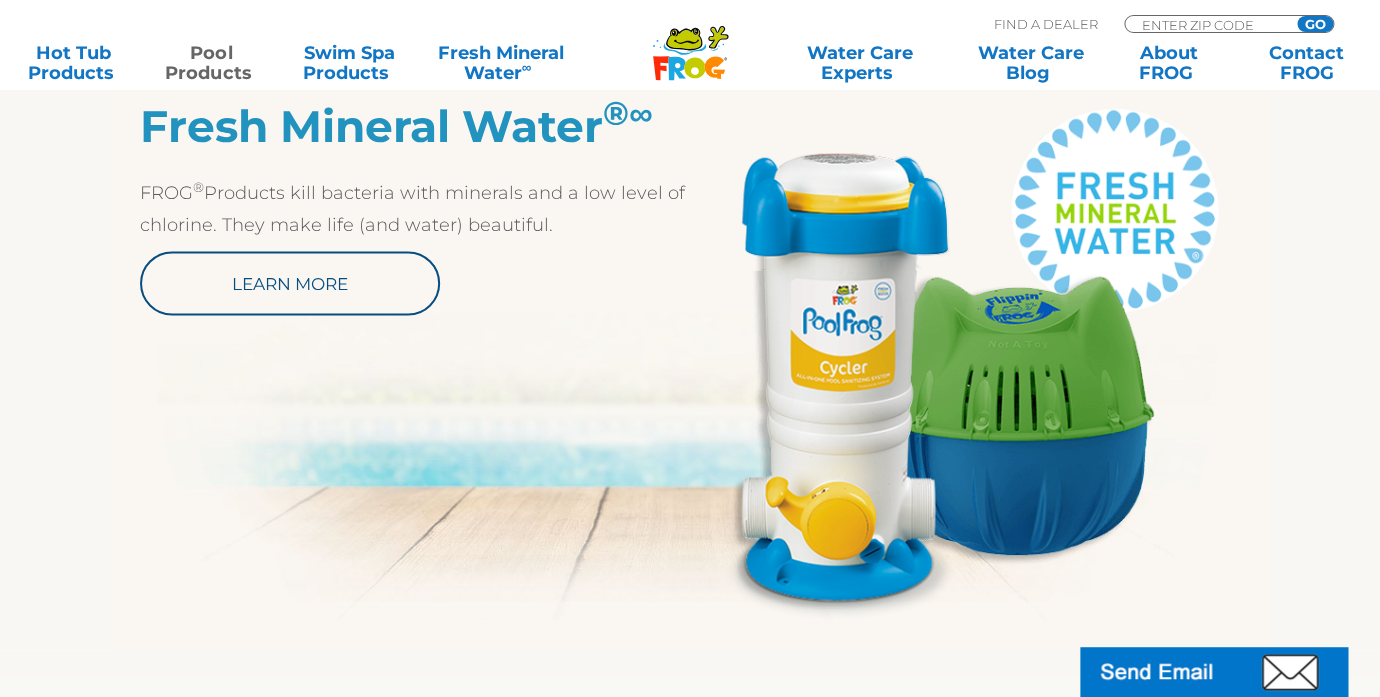 scroll, scrollTop: 1042, scrollLeft: 0, axis: vertical 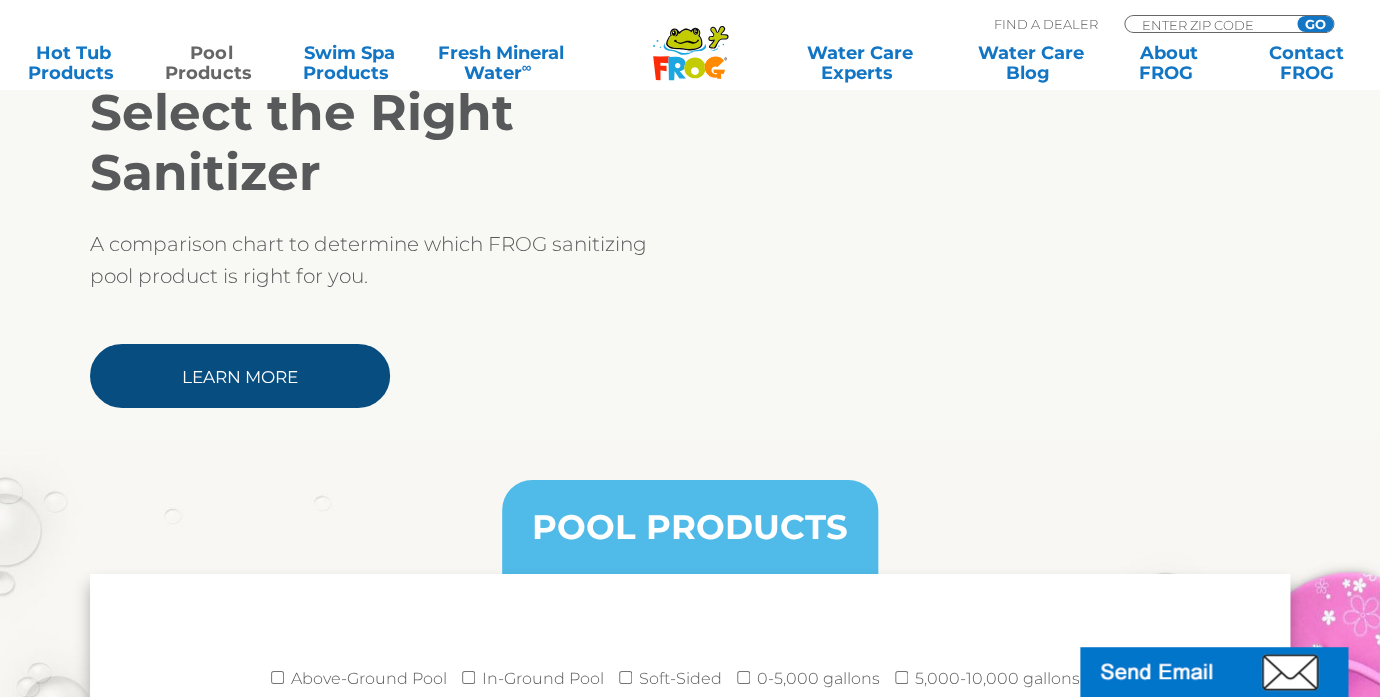 click on "Learn More" at bounding box center [240, 376] 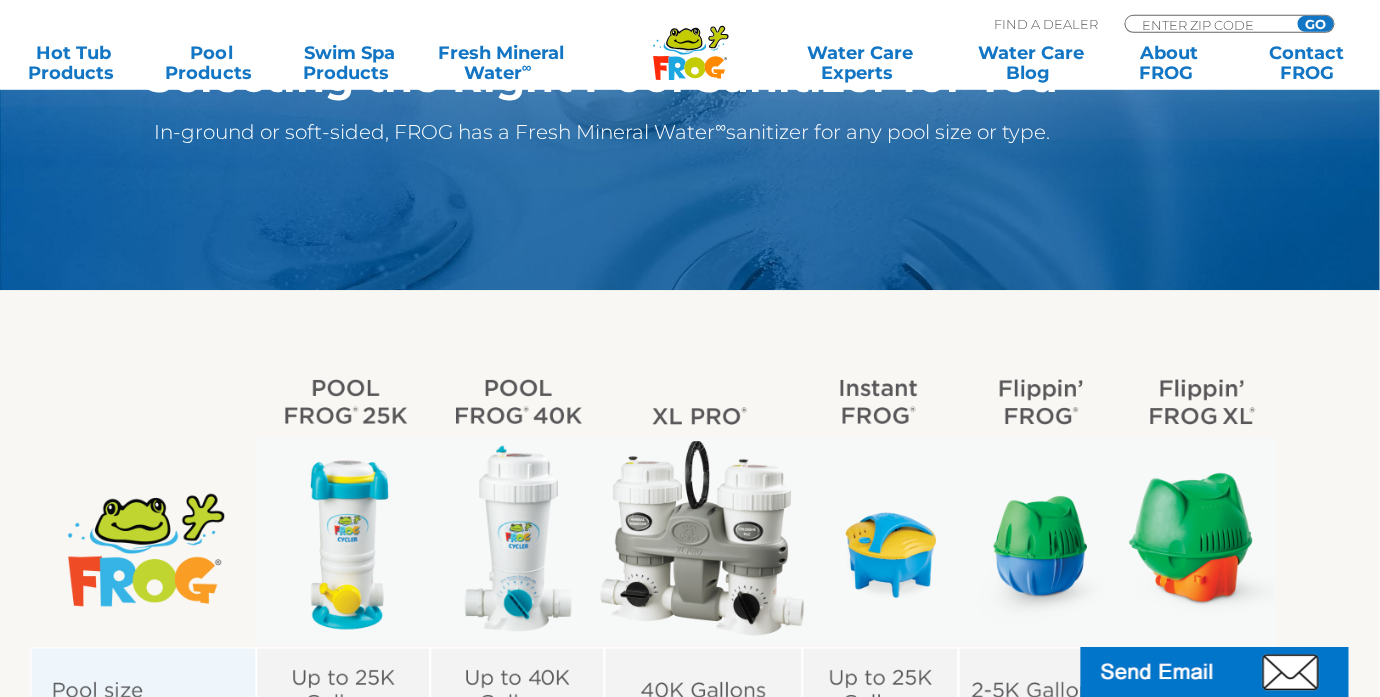 scroll, scrollTop: 321, scrollLeft: 0, axis: vertical 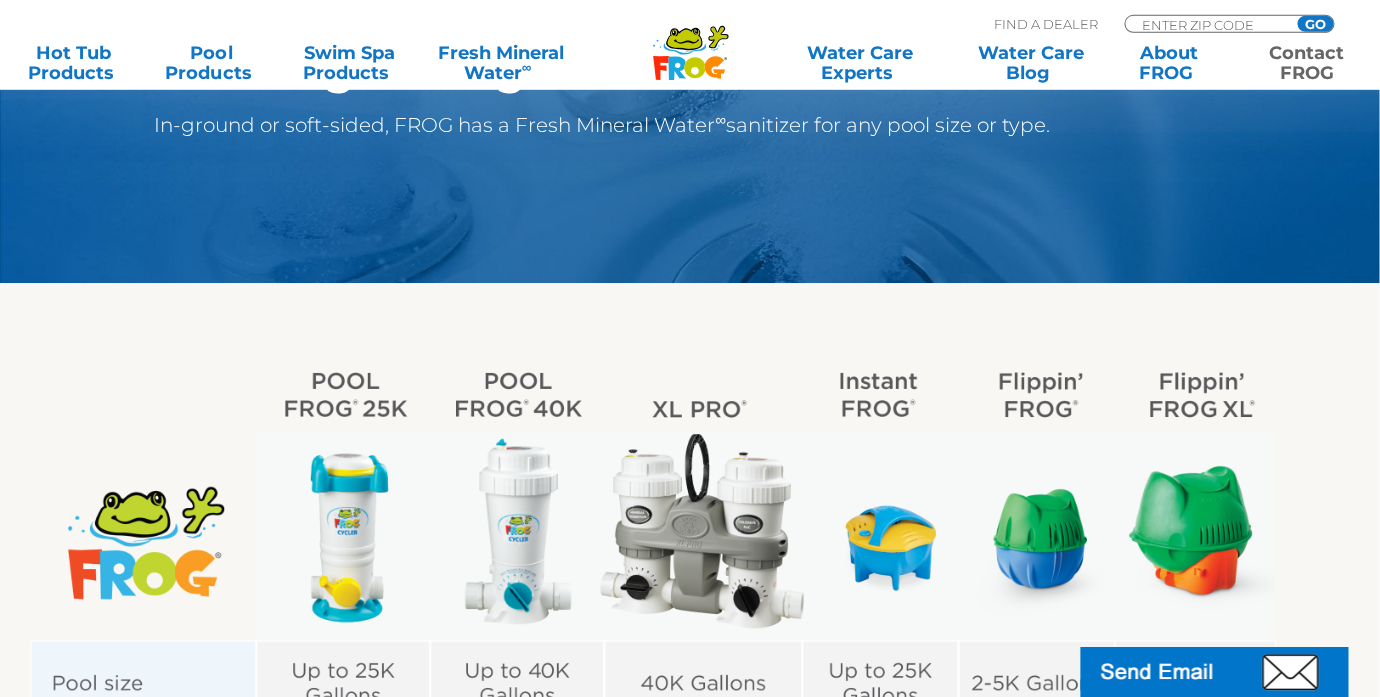 click on "Contact  FROG" at bounding box center [1306, 63] 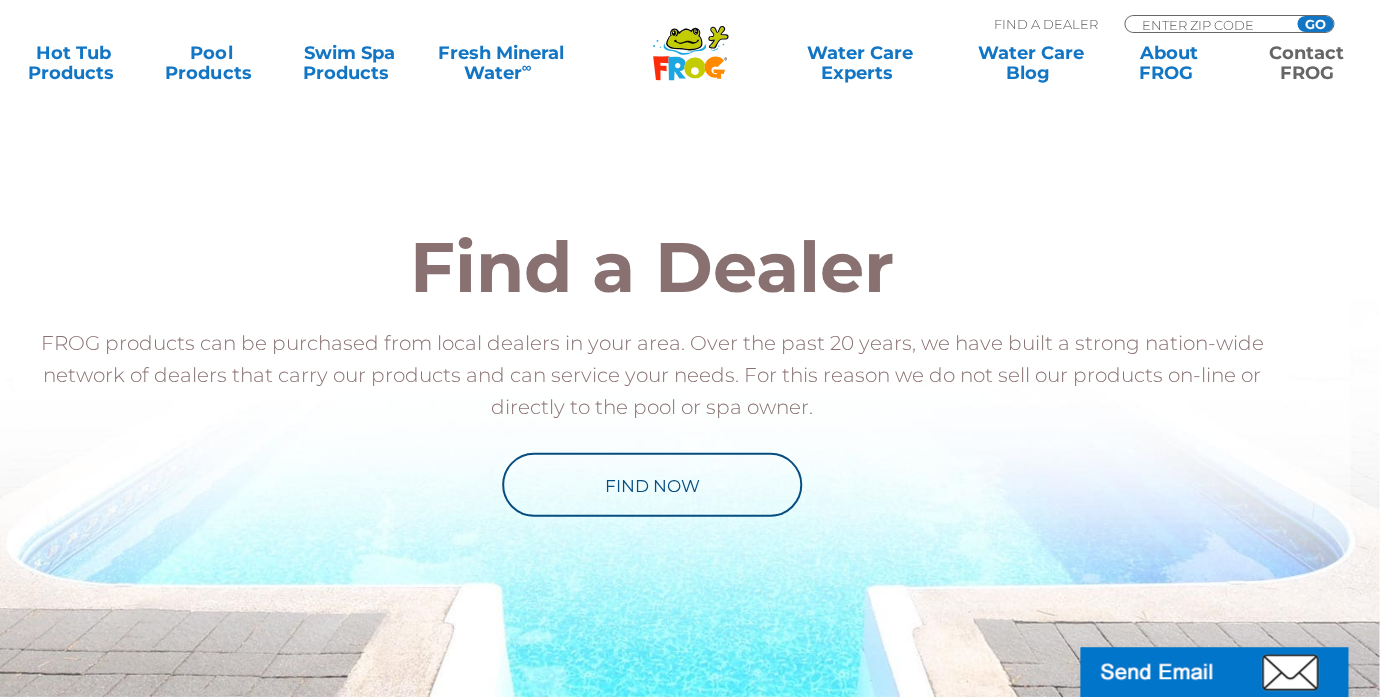 scroll, scrollTop: 1937, scrollLeft: 0, axis: vertical 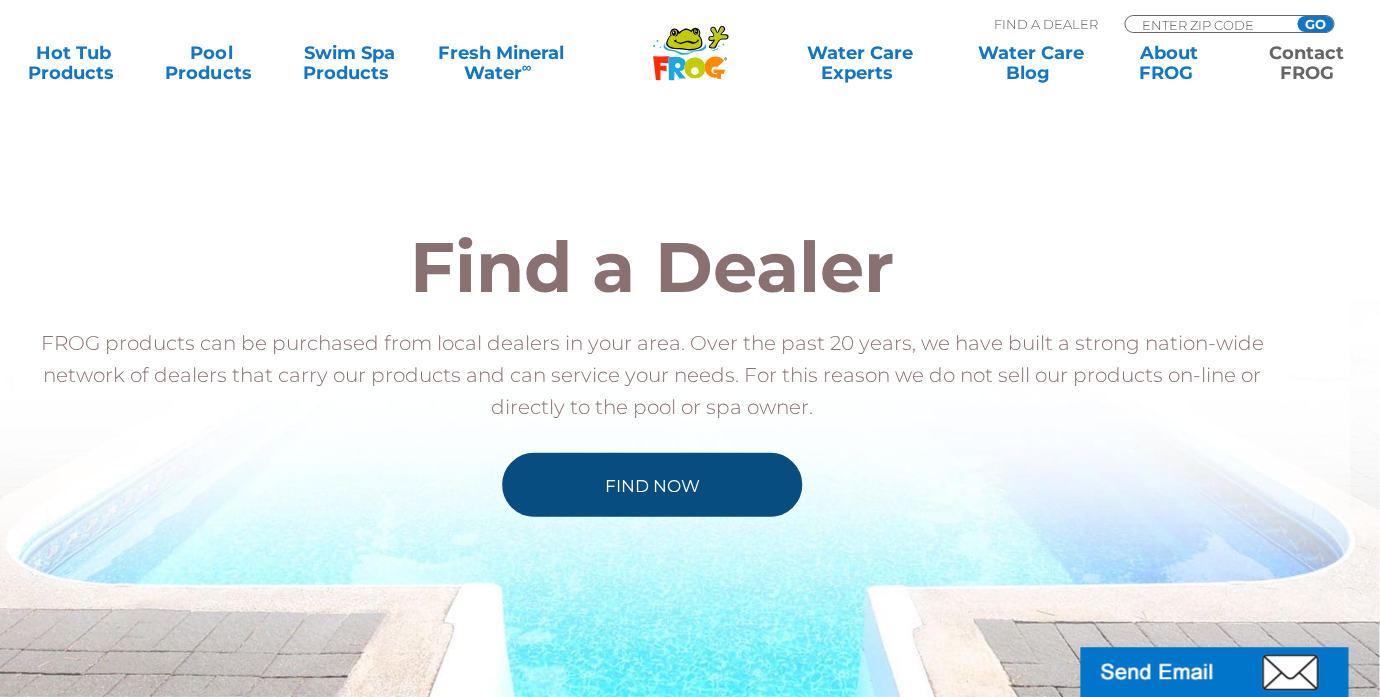 click on "Find Now" at bounding box center [652, 485] 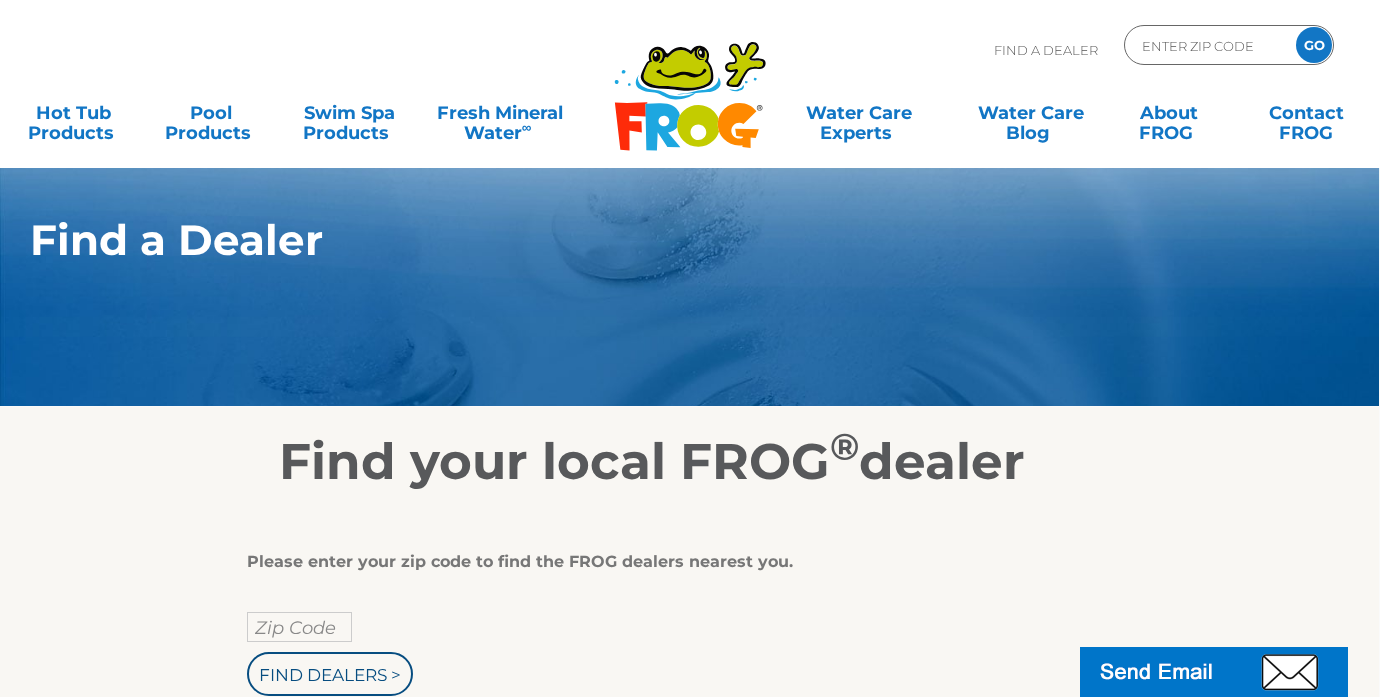 scroll, scrollTop: 0, scrollLeft: 0, axis: both 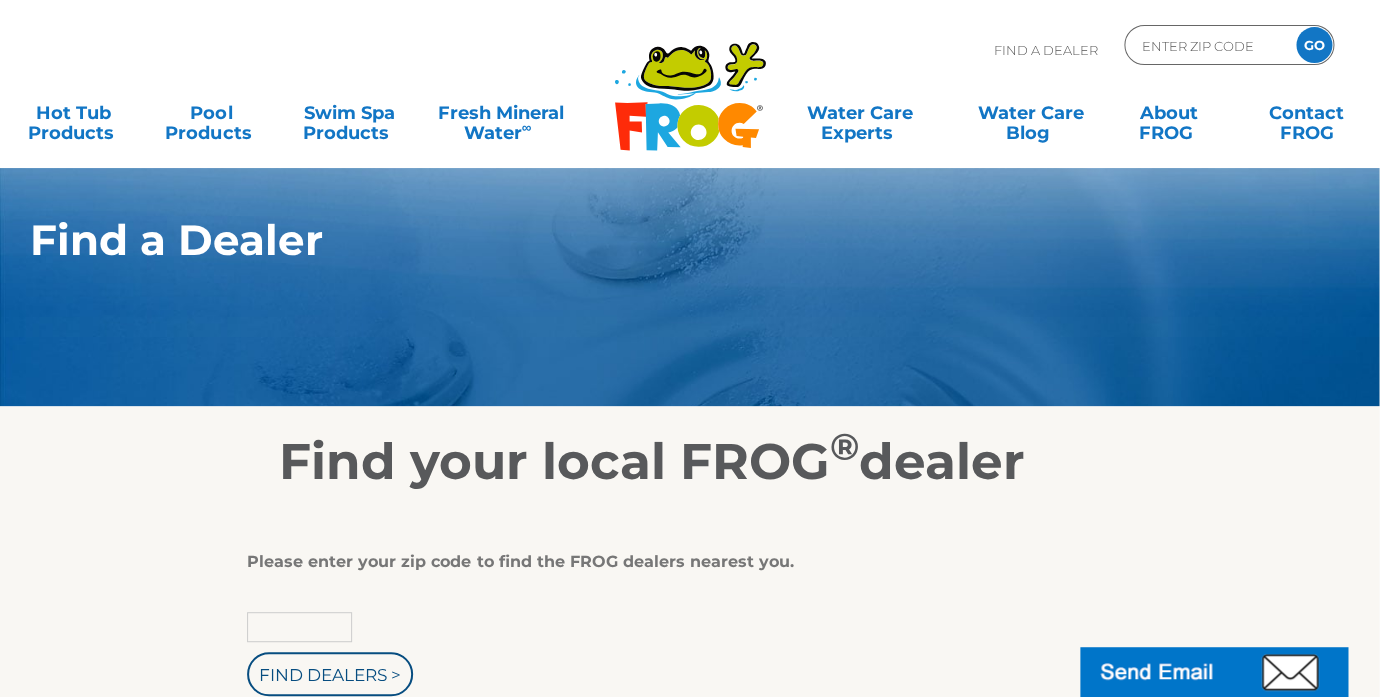 click at bounding box center [299, 627] 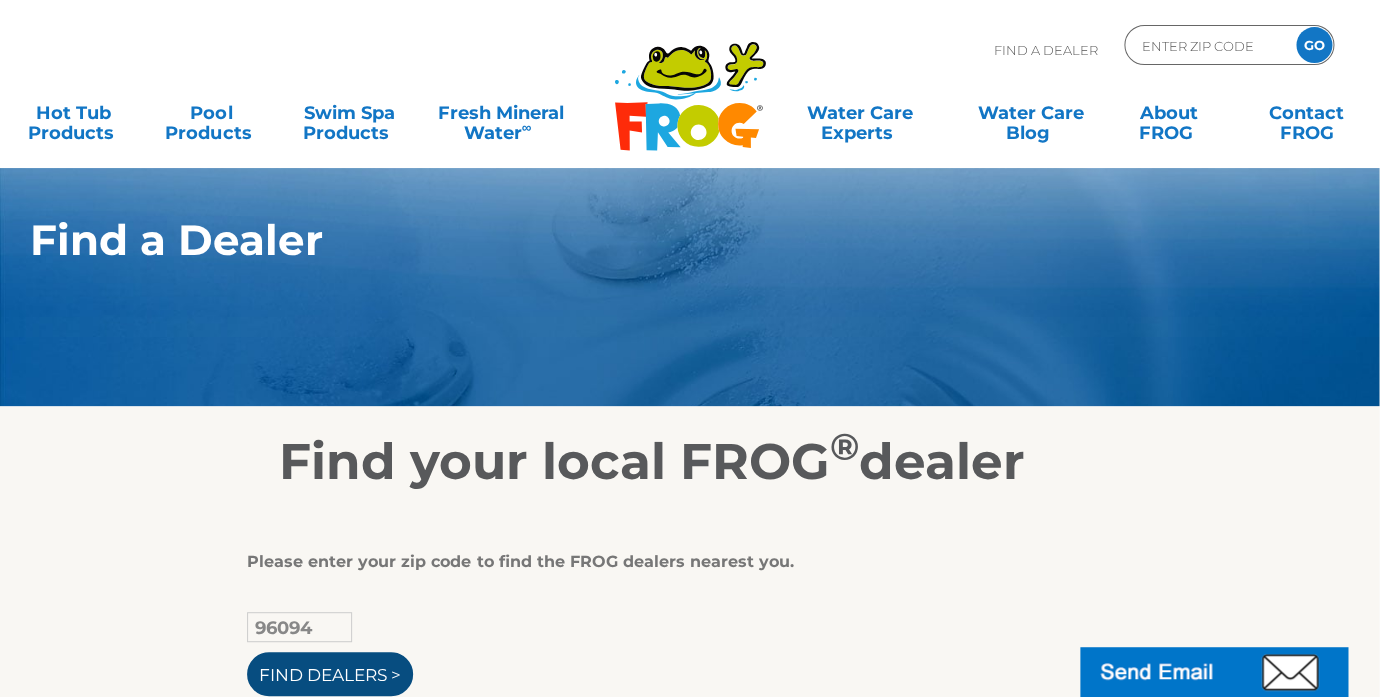 type on "96094" 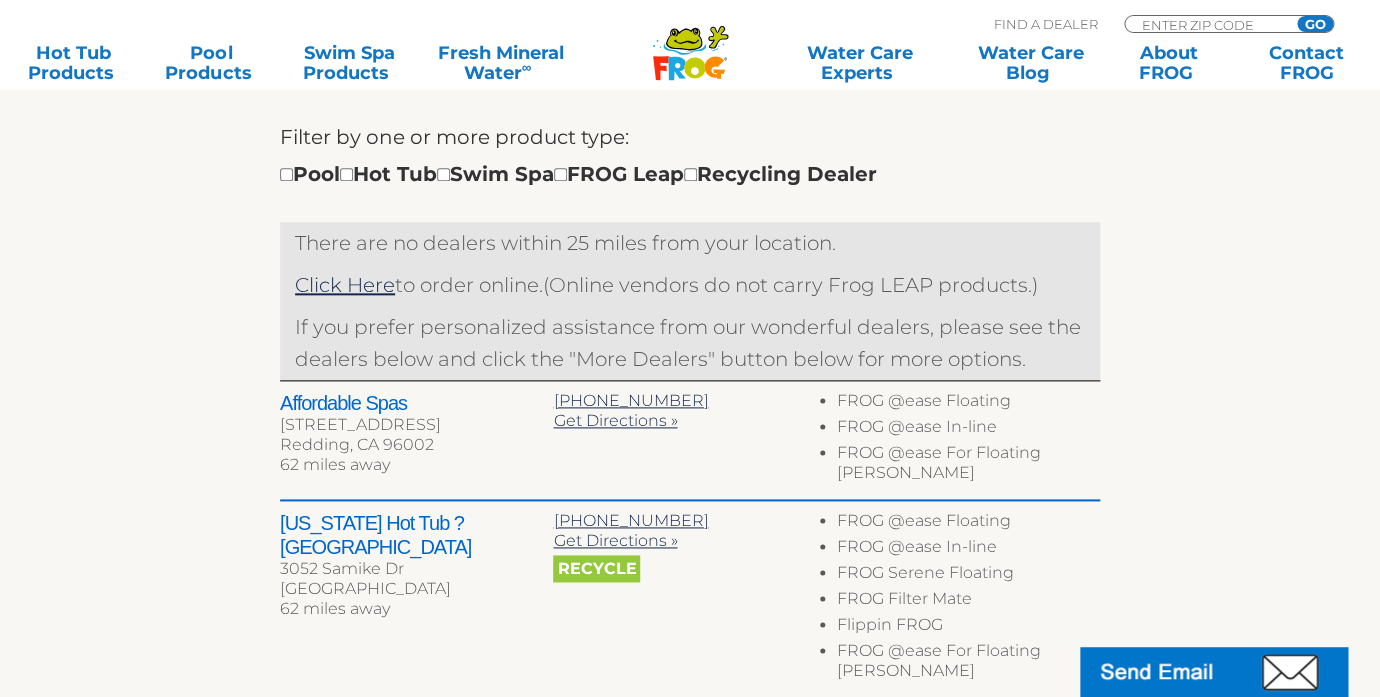 scroll, scrollTop: 665, scrollLeft: 0, axis: vertical 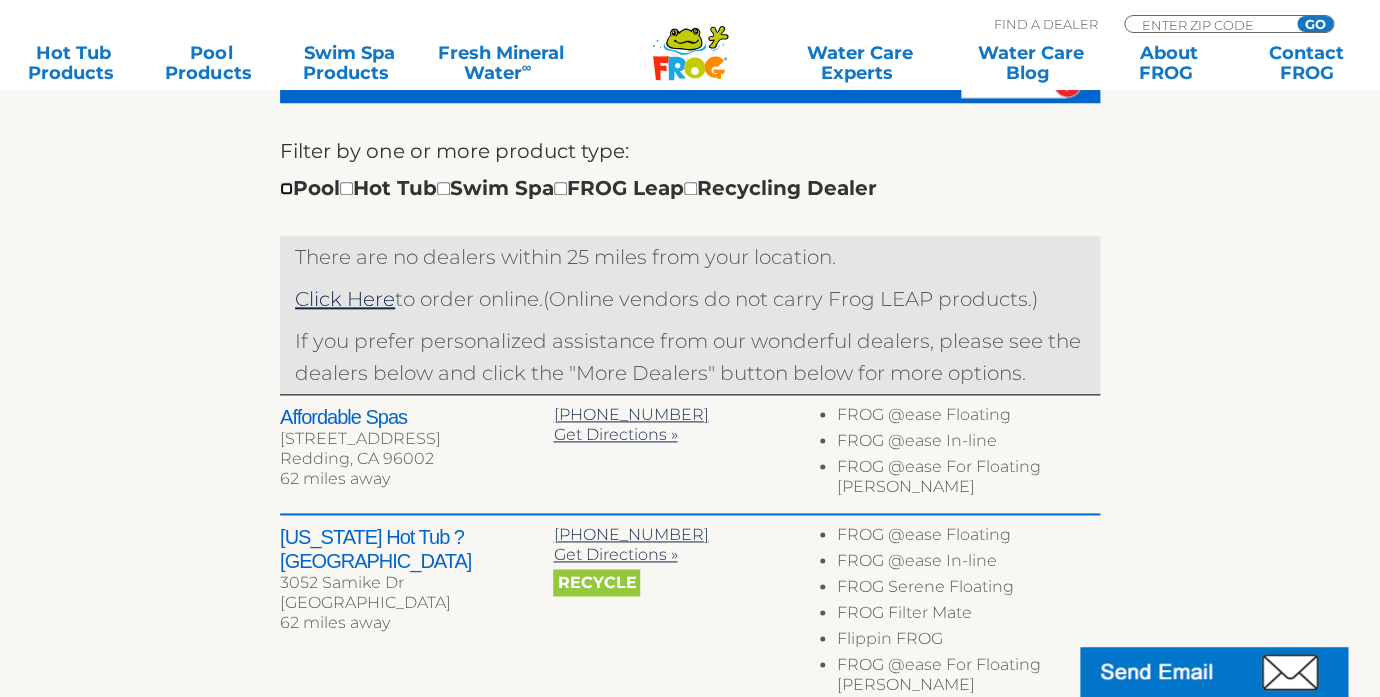 click at bounding box center (286, 188) 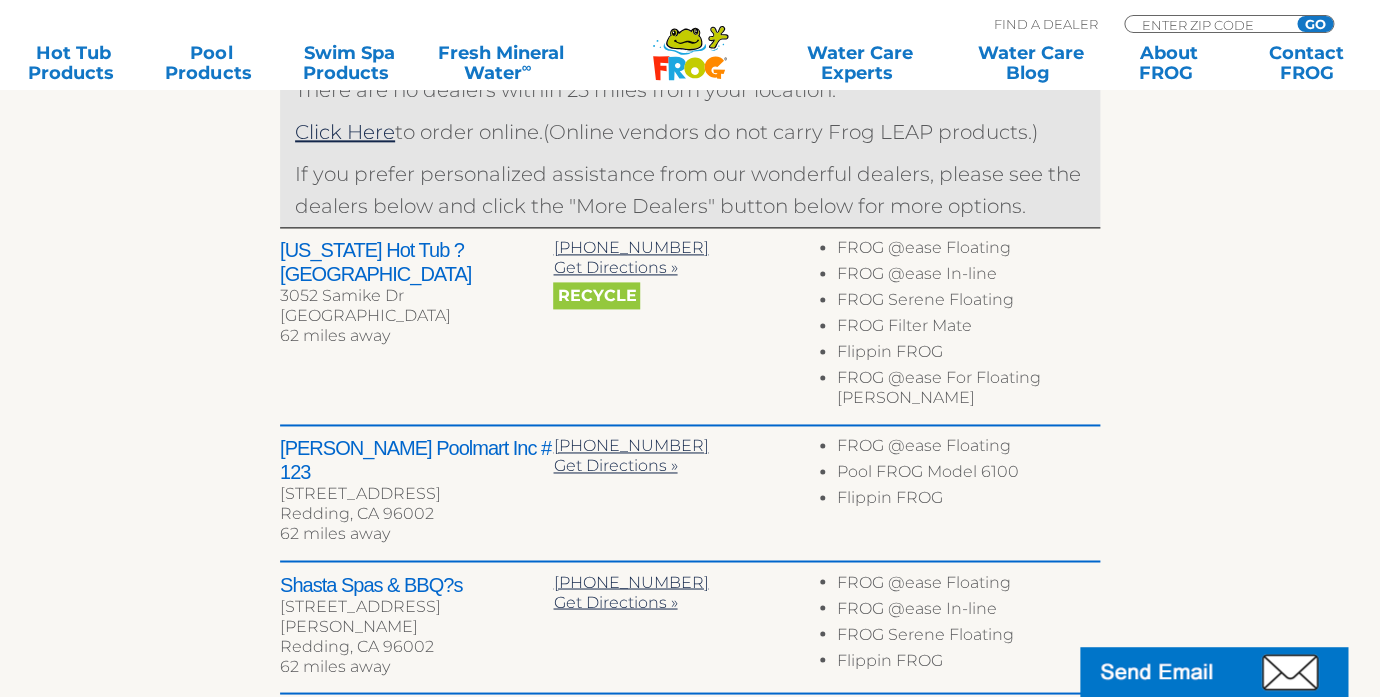 scroll, scrollTop: 828, scrollLeft: 0, axis: vertical 